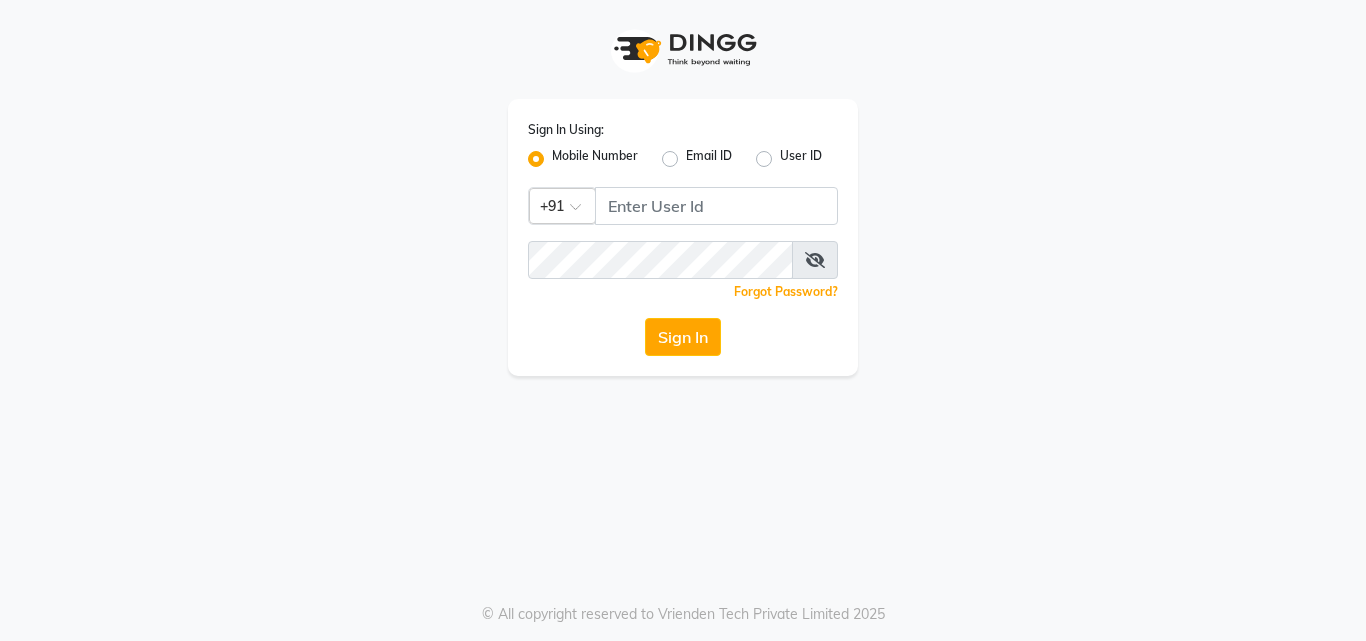 scroll, scrollTop: 0, scrollLeft: 0, axis: both 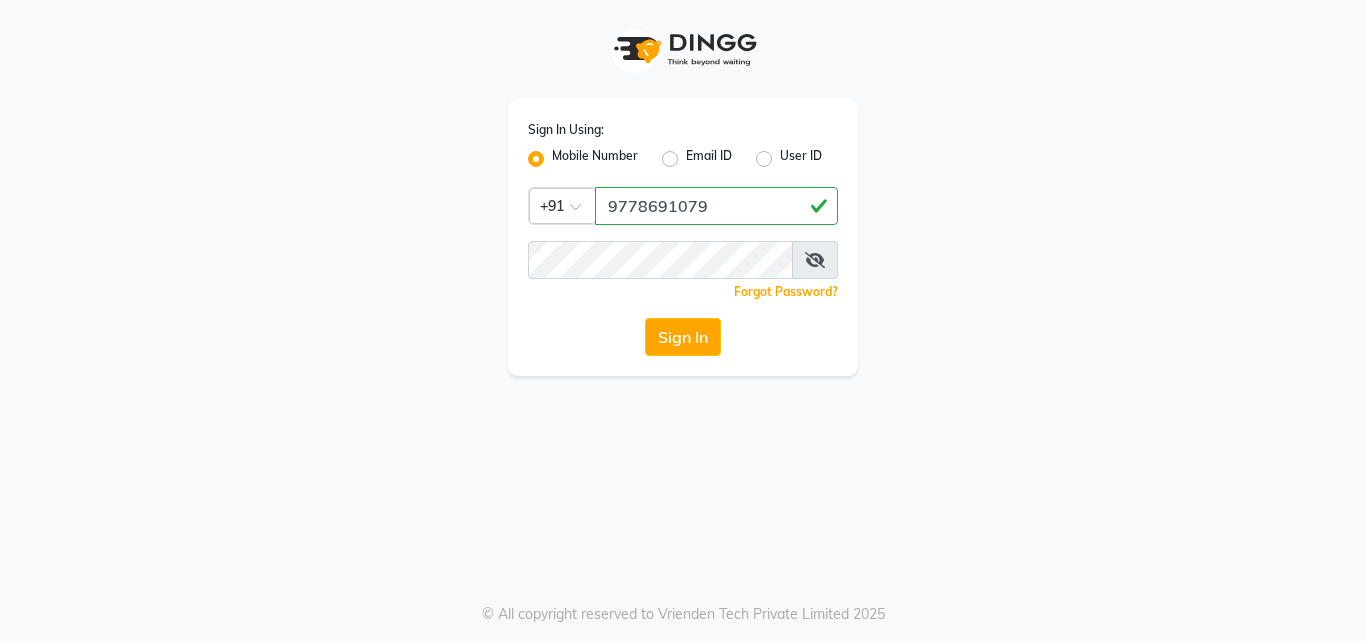 type on "9778691079" 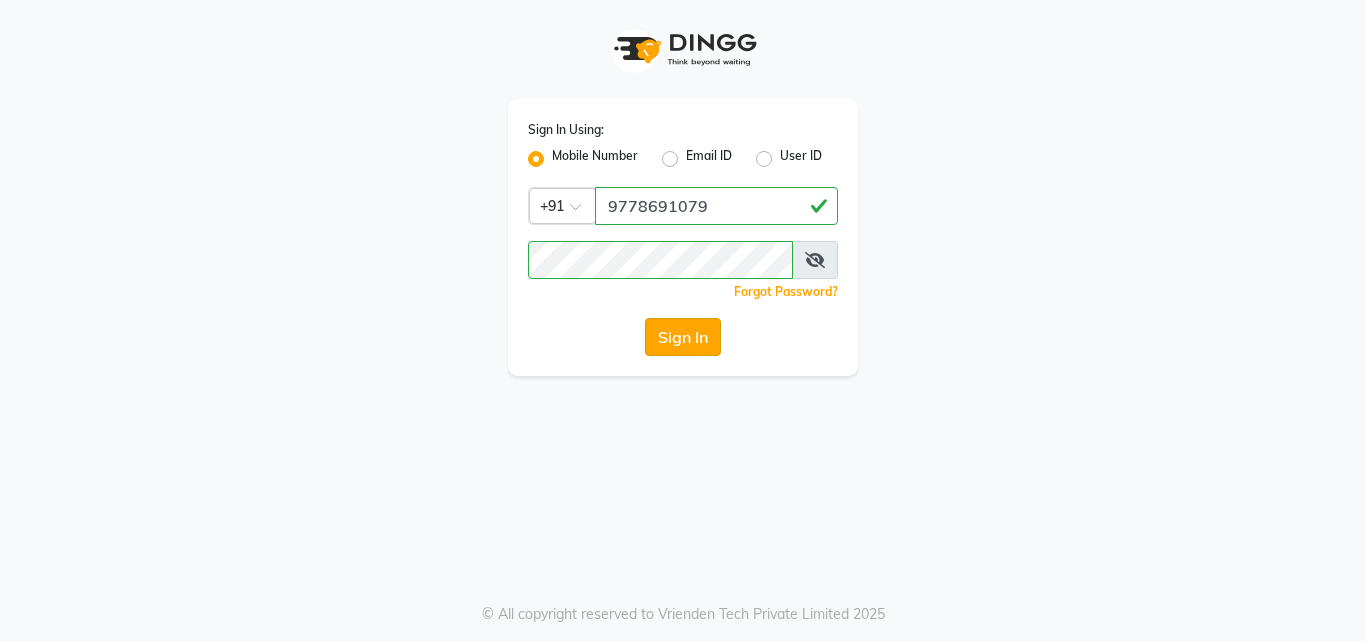 click on "Sign In" 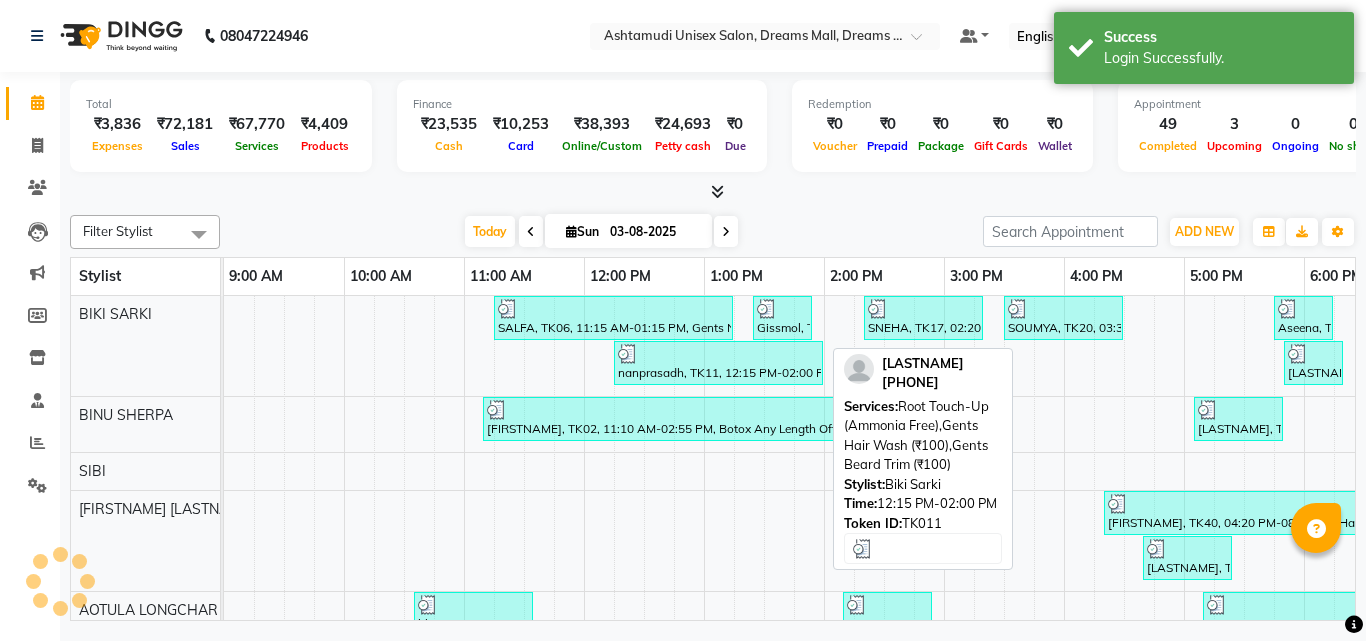scroll, scrollTop: 0, scrollLeft: 0, axis: both 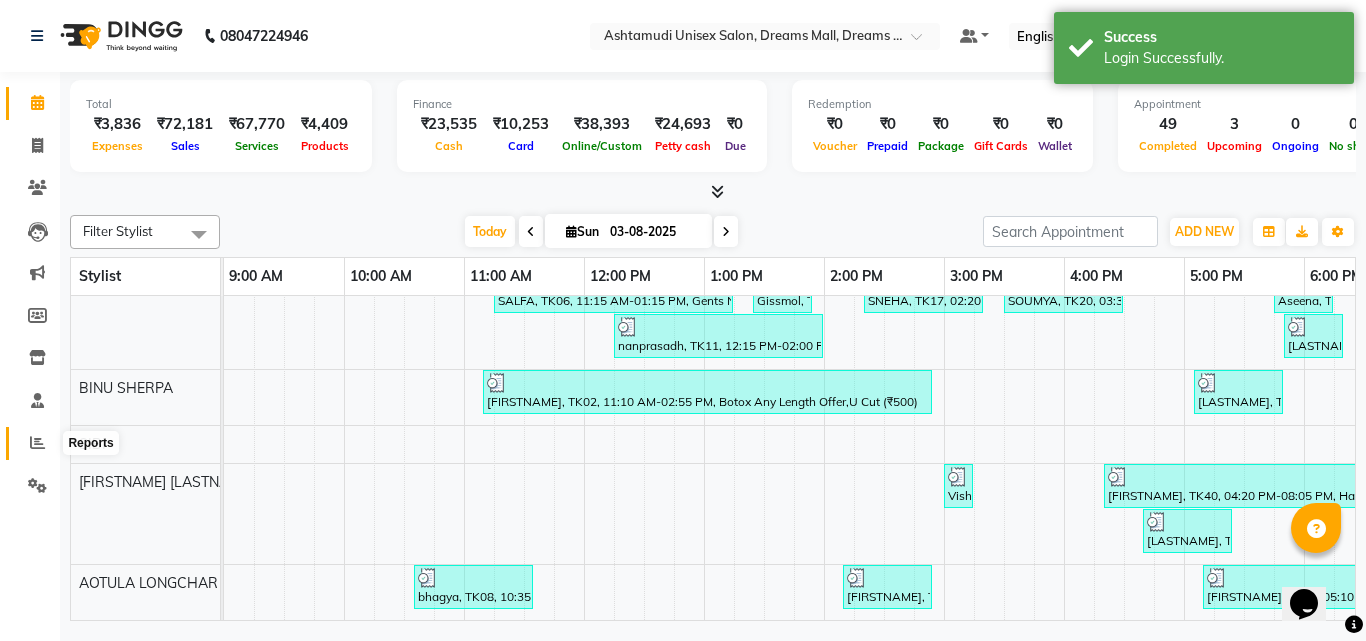 click 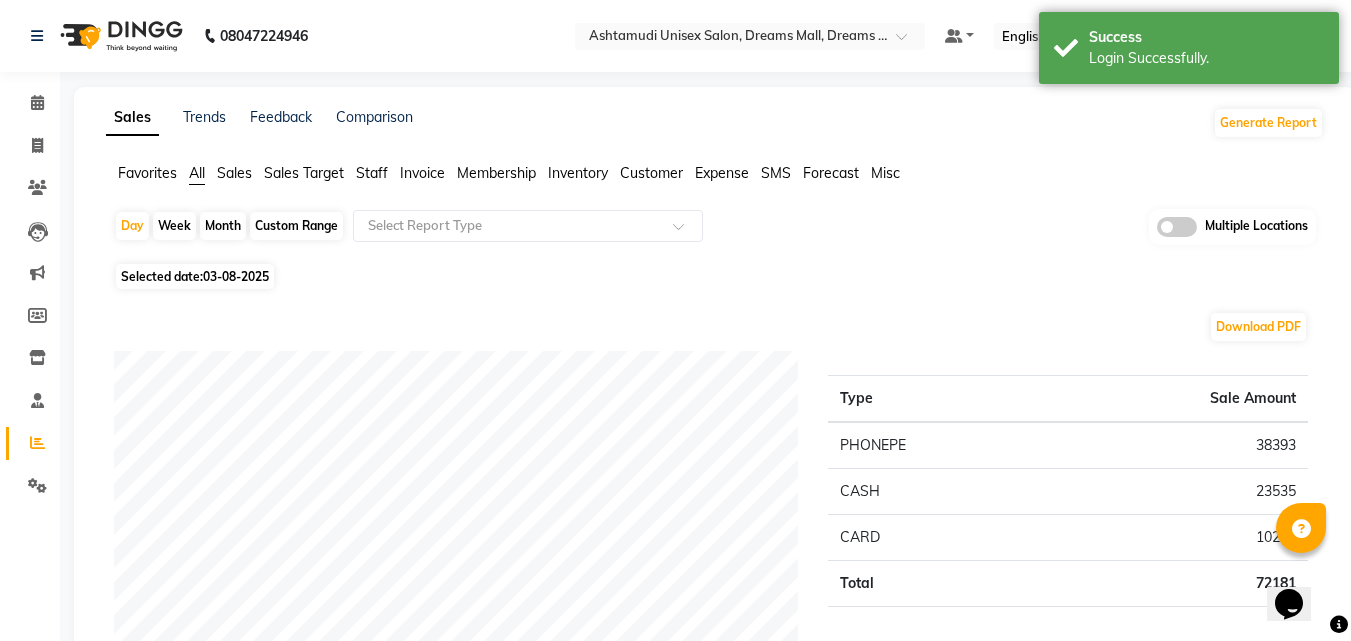 click 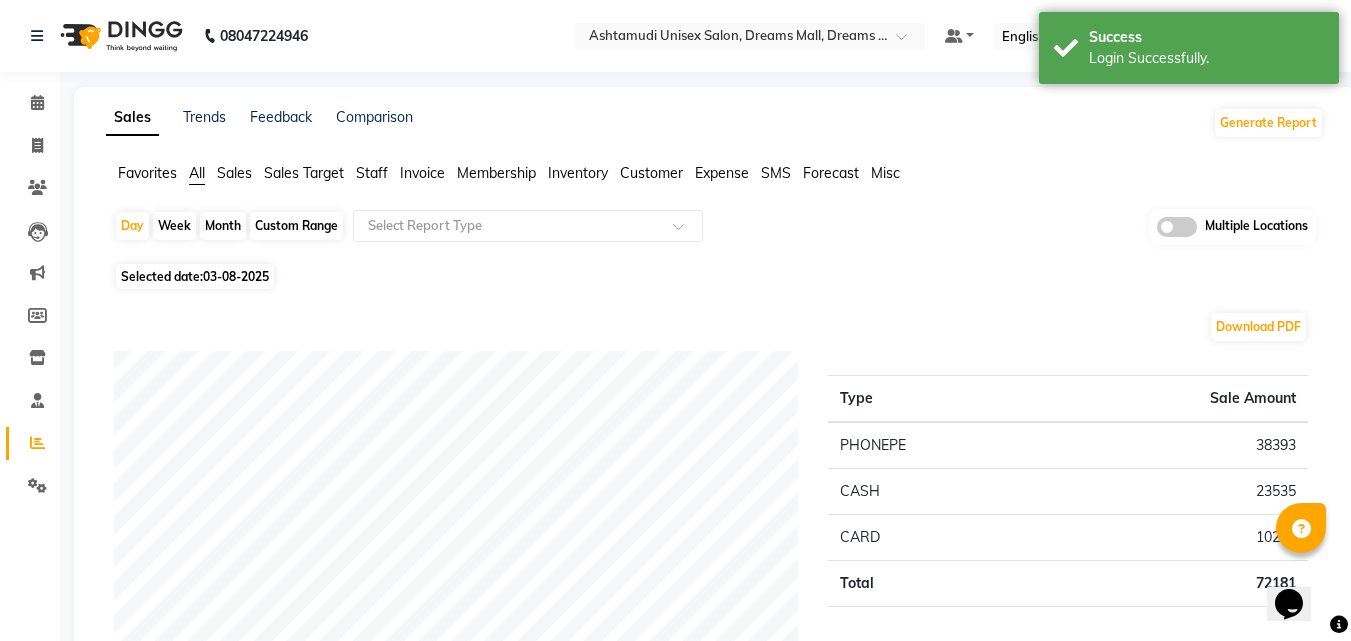 click 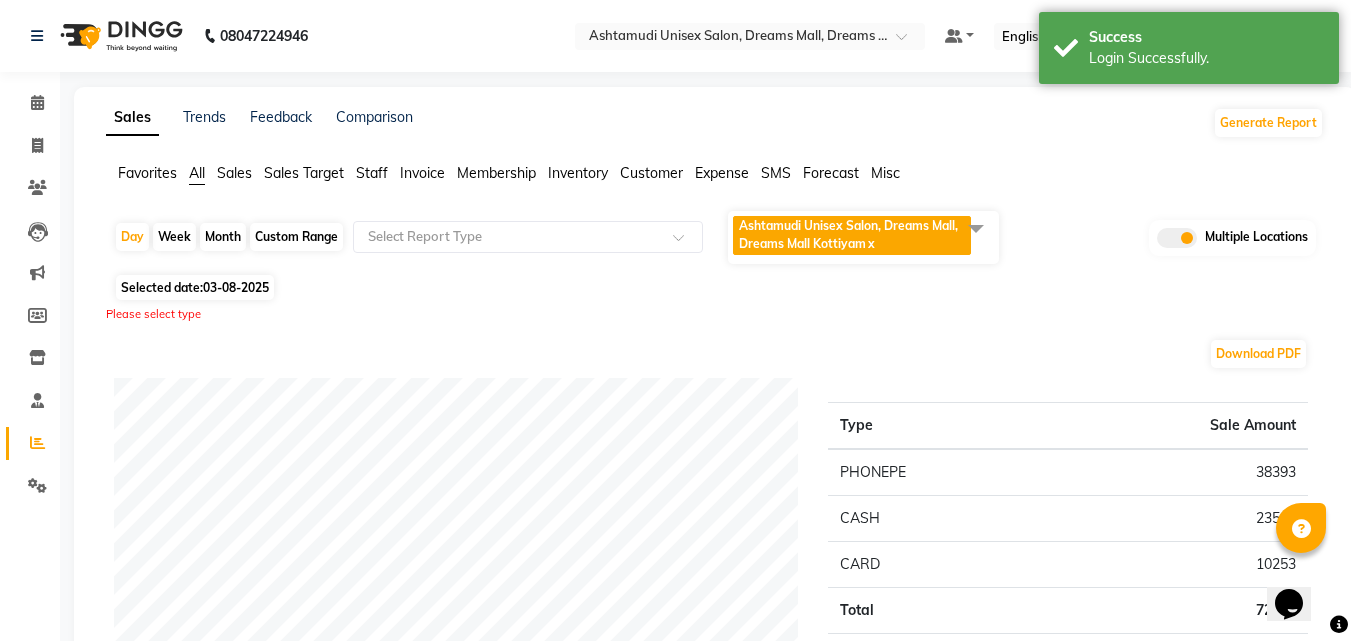 click on "Ashtamudi Unisex Salon, Dreams Mall, Dreams Mall Kottiyam" 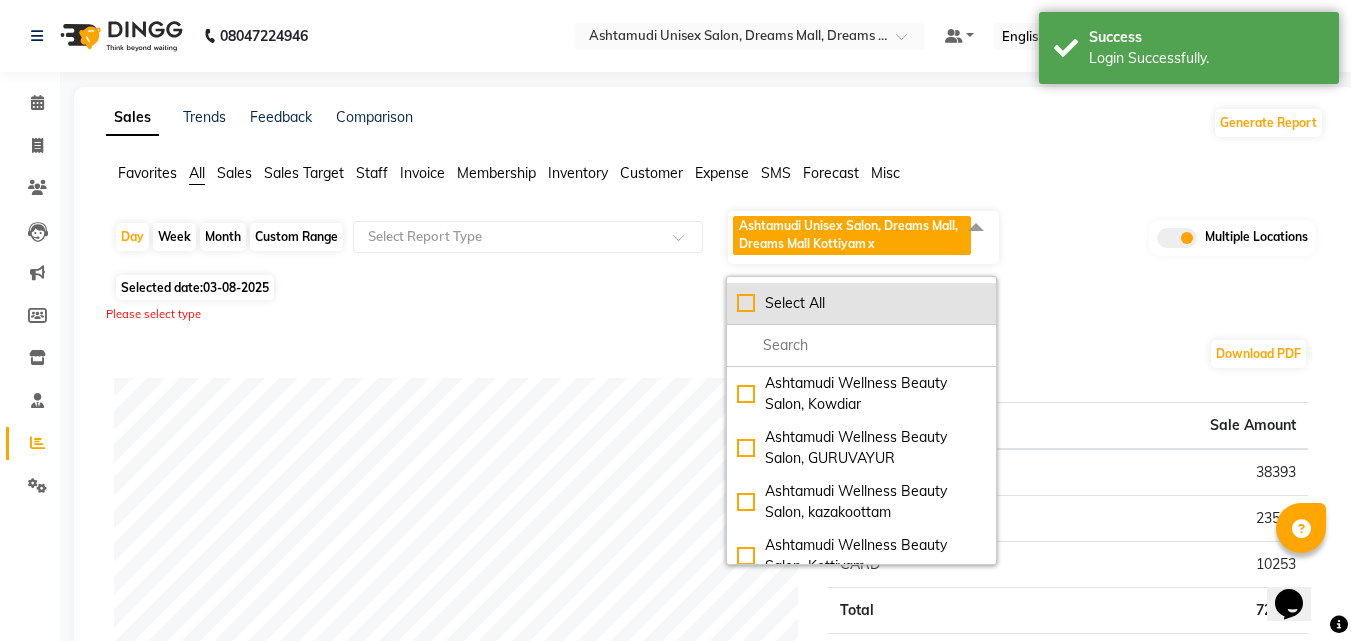 click on "Select All" 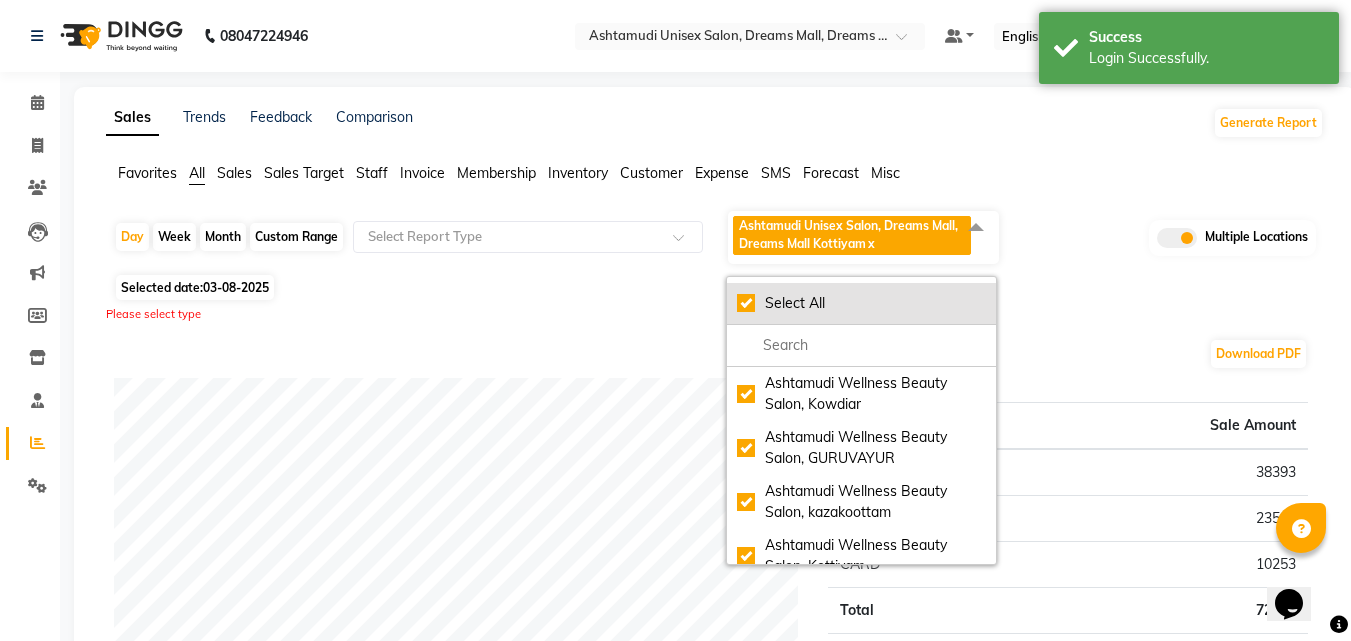 checkbox on "true" 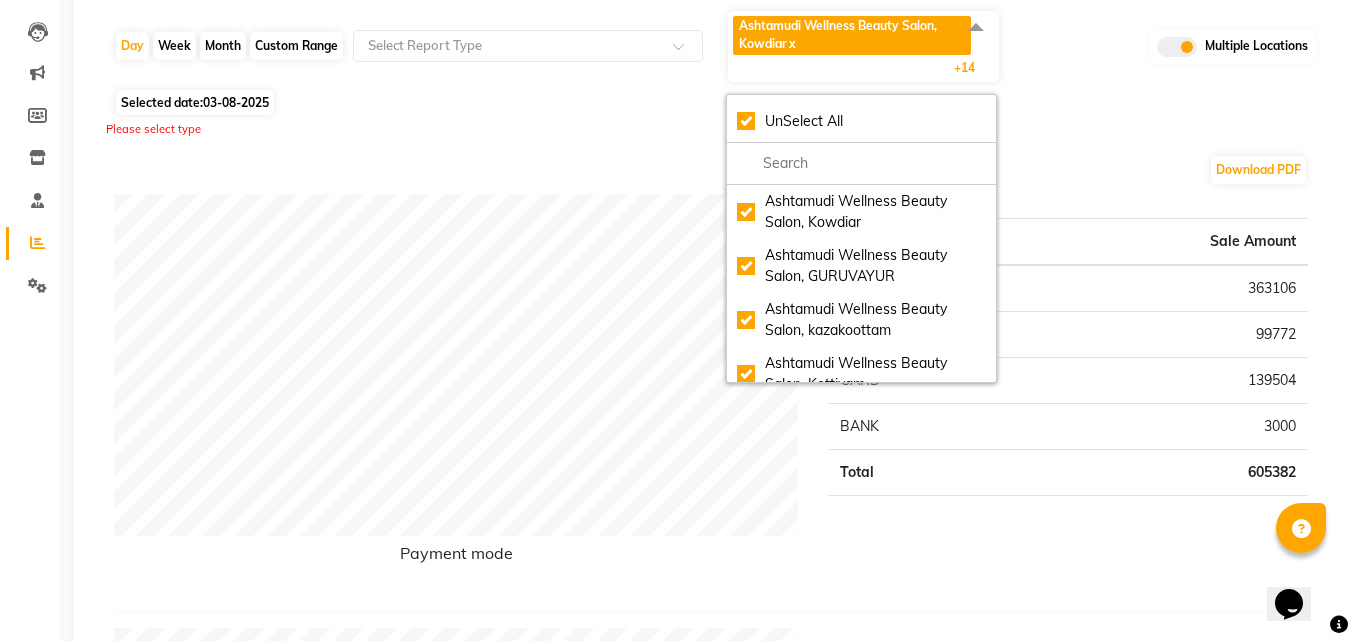 scroll, scrollTop: 100, scrollLeft: 0, axis: vertical 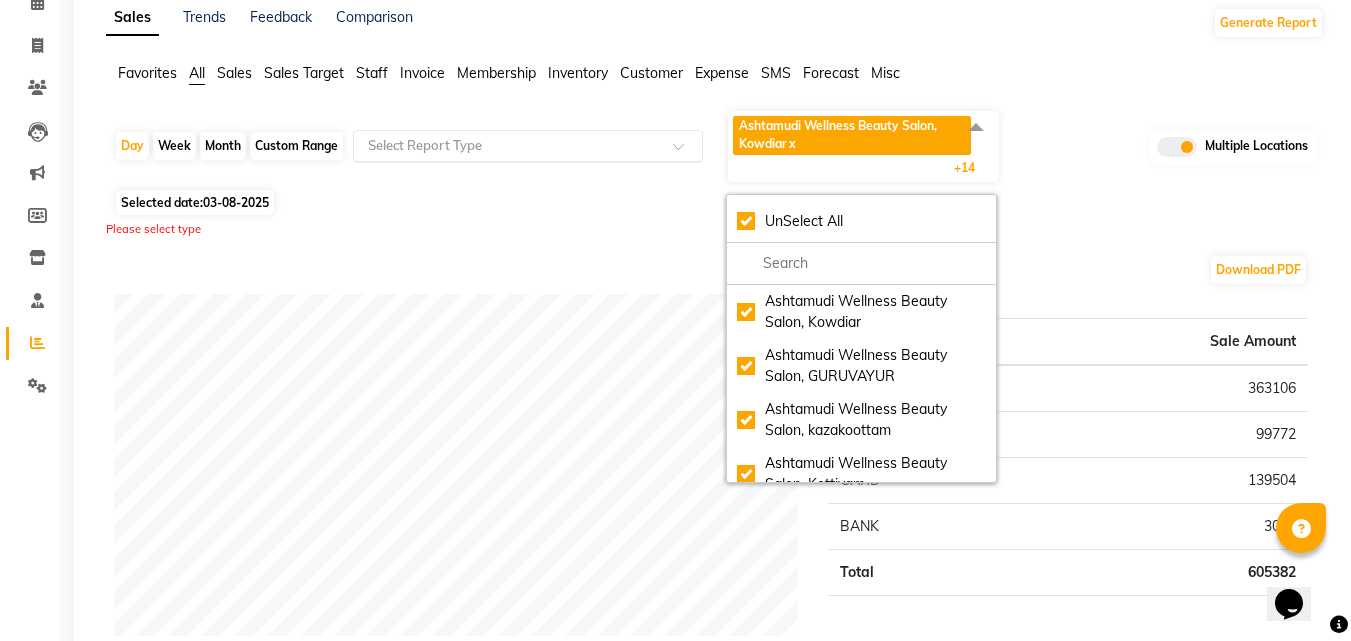 click 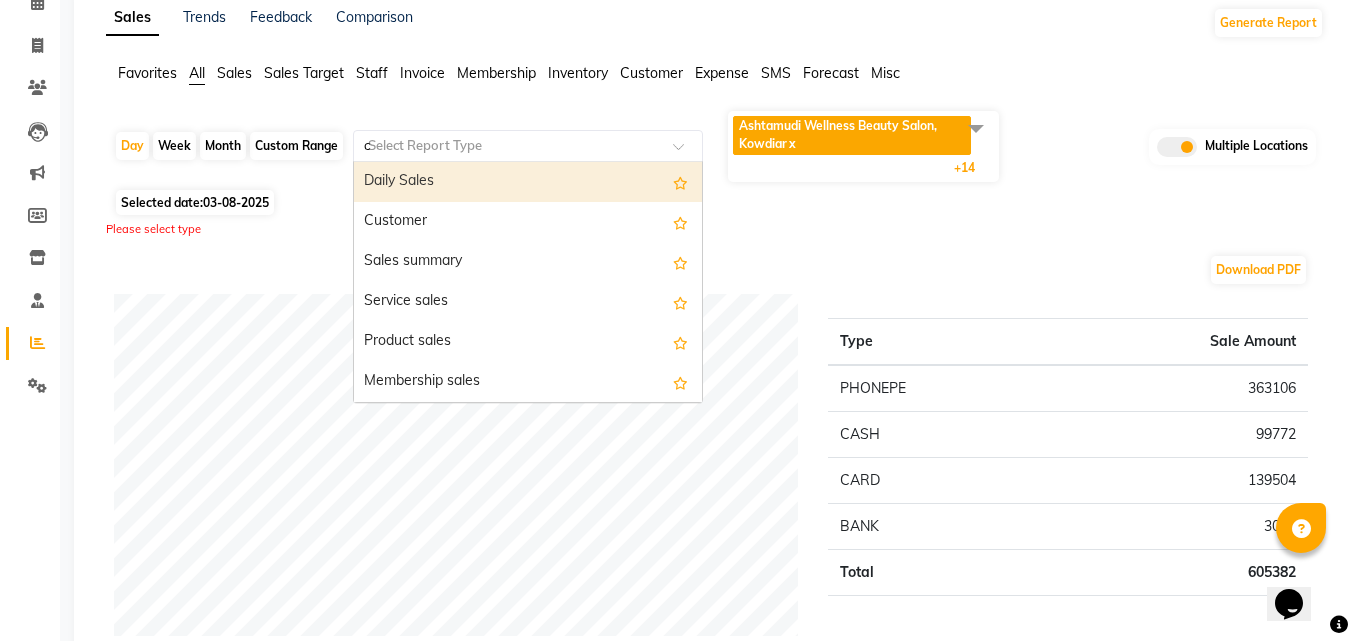 type on "ce" 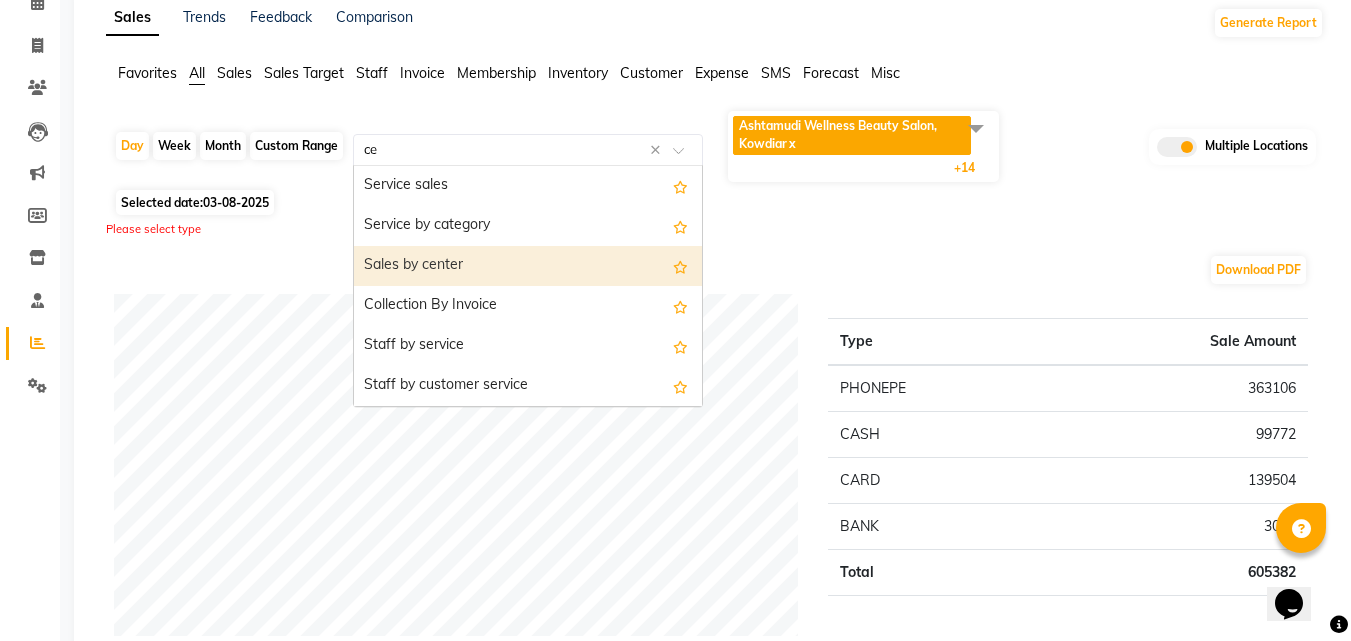 click on "Sales by center" at bounding box center (528, 266) 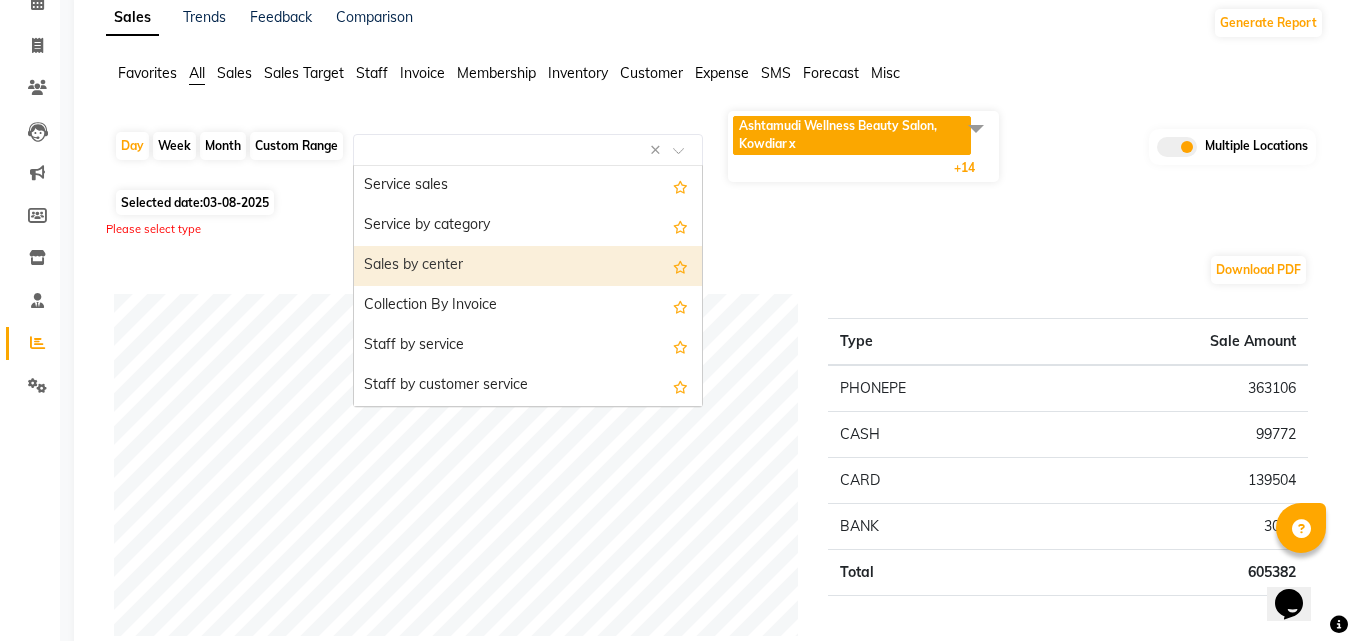 scroll, scrollTop: 0, scrollLeft: 0, axis: both 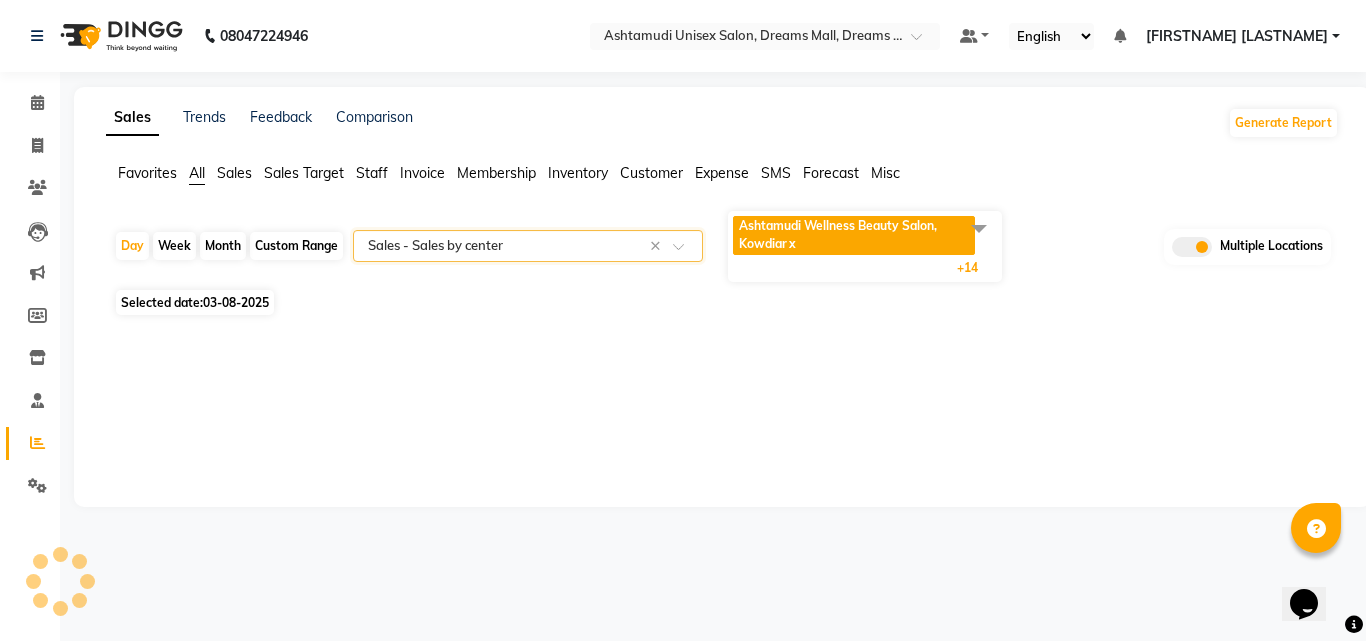 select on "full_report" 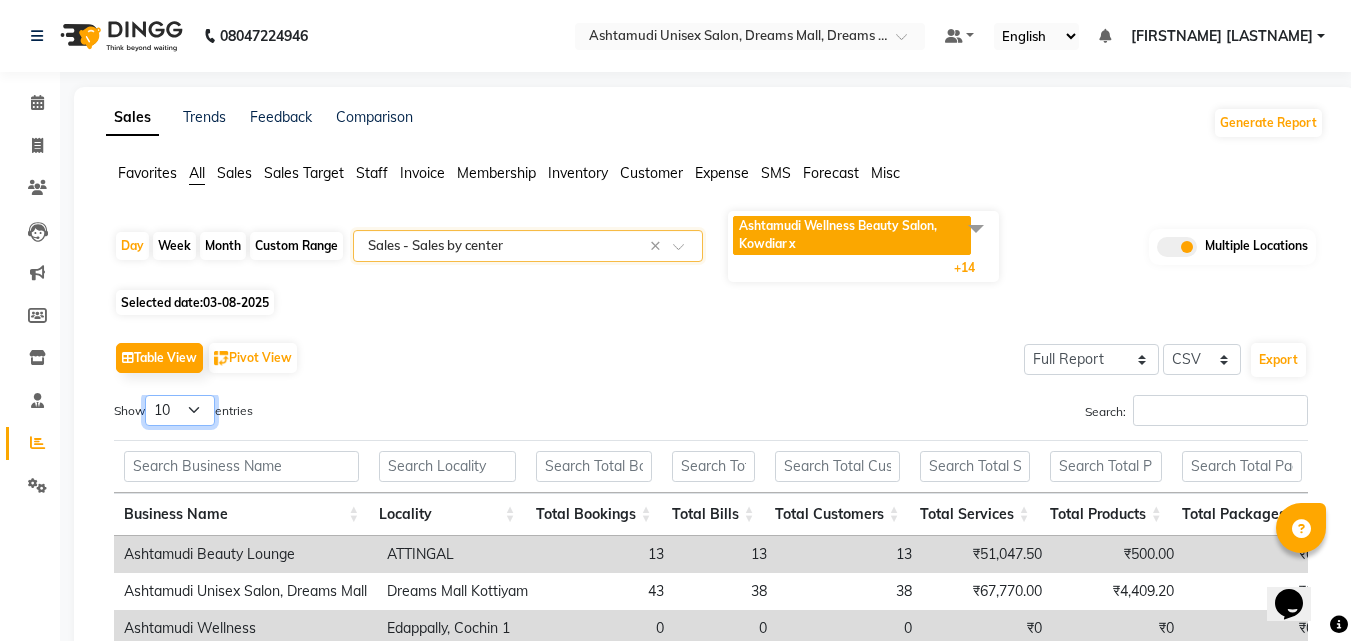 click on "10 25 50 100" at bounding box center [180, 410] 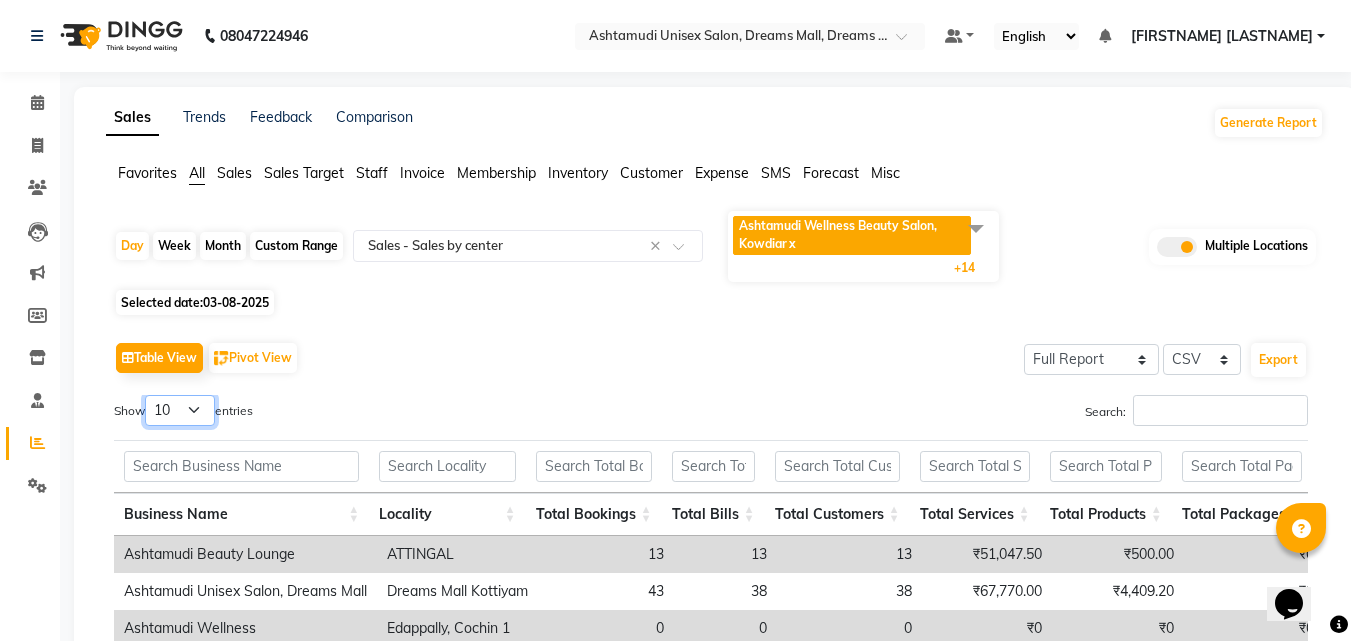 select on "25" 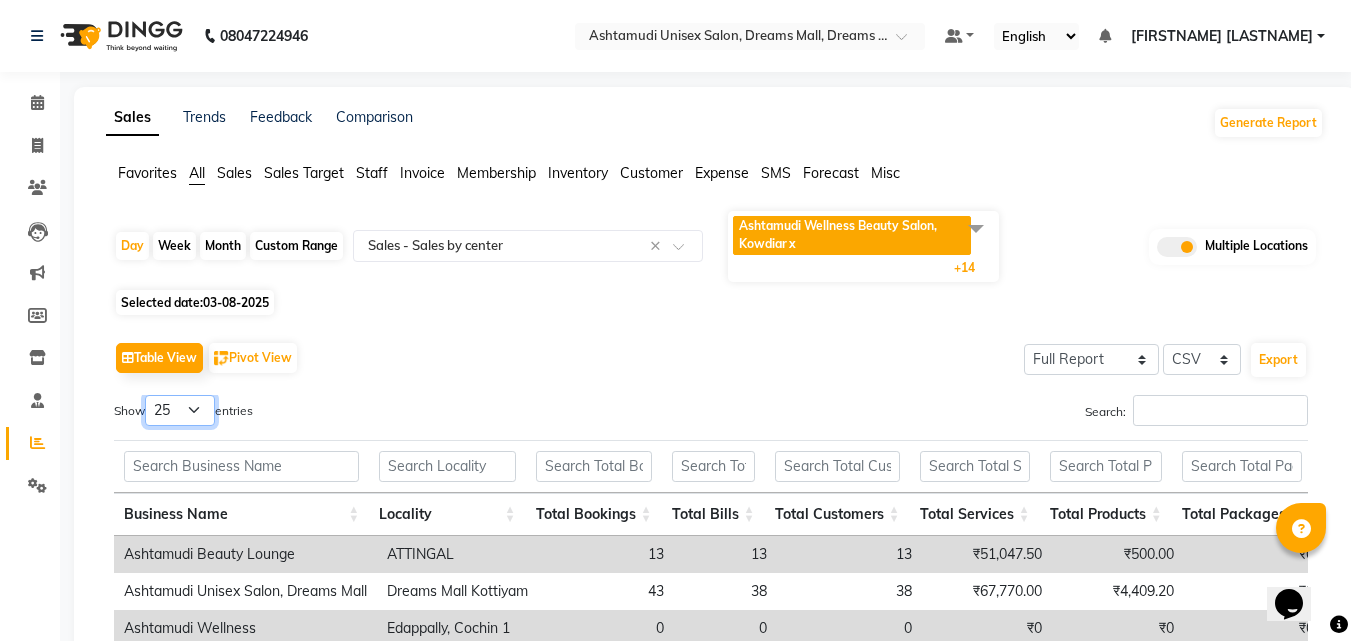 click on "10 25 50 100" at bounding box center (180, 410) 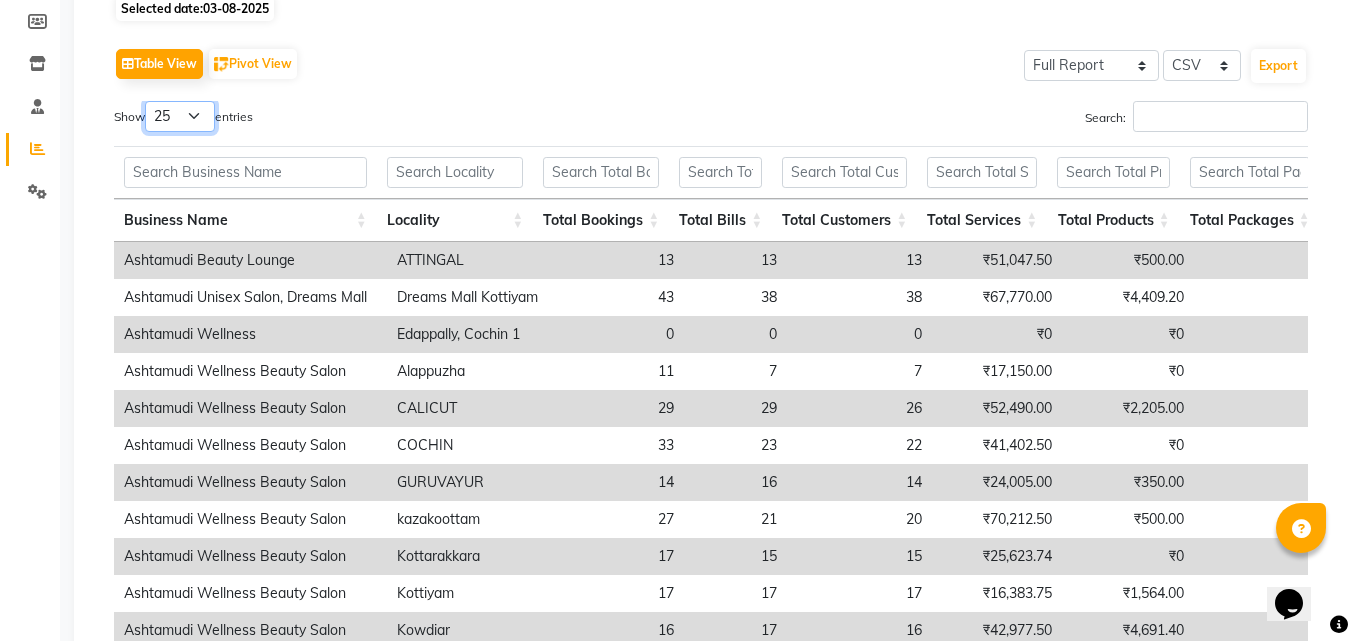 scroll, scrollTop: 300, scrollLeft: 0, axis: vertical 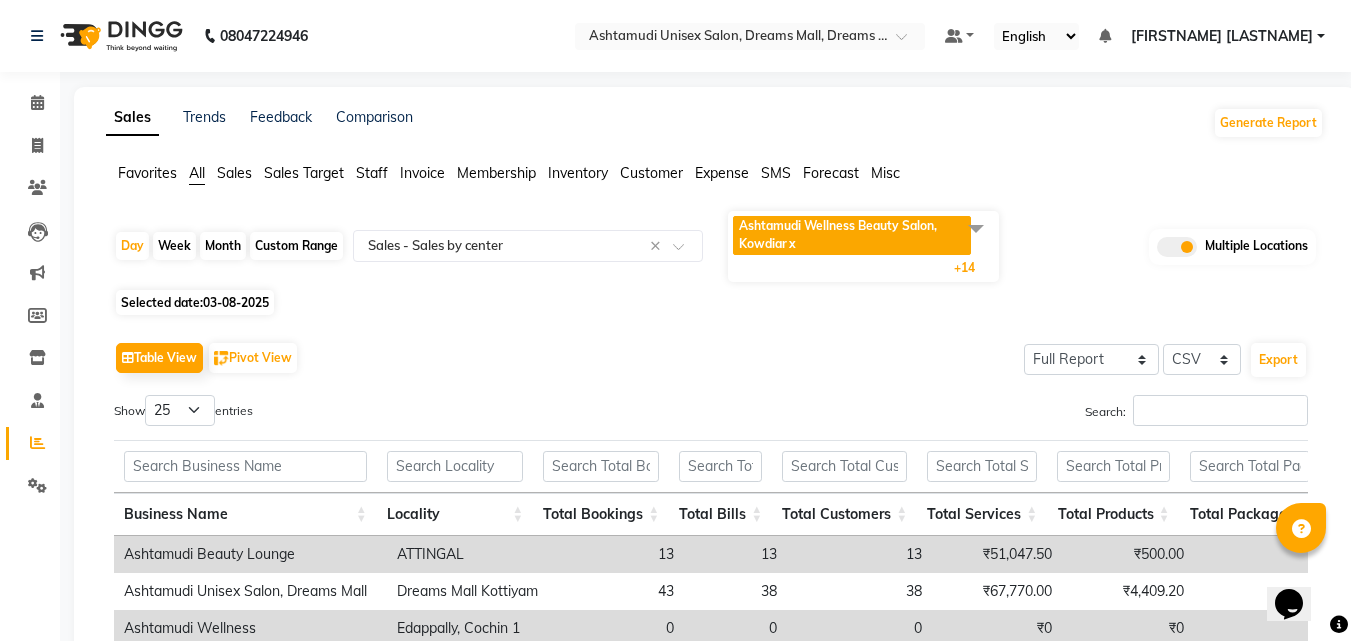 click on "Default Panel My Panel English ENGLISH Español العربية मराठी हिंदी ગુજરાતી தமிழ் 中文 Notifications nothing to show [FIRSTNAME] [LASTNAME] Manage Profile Change Password Sign out Version:3.15.7" at bounding box center [750, 36] 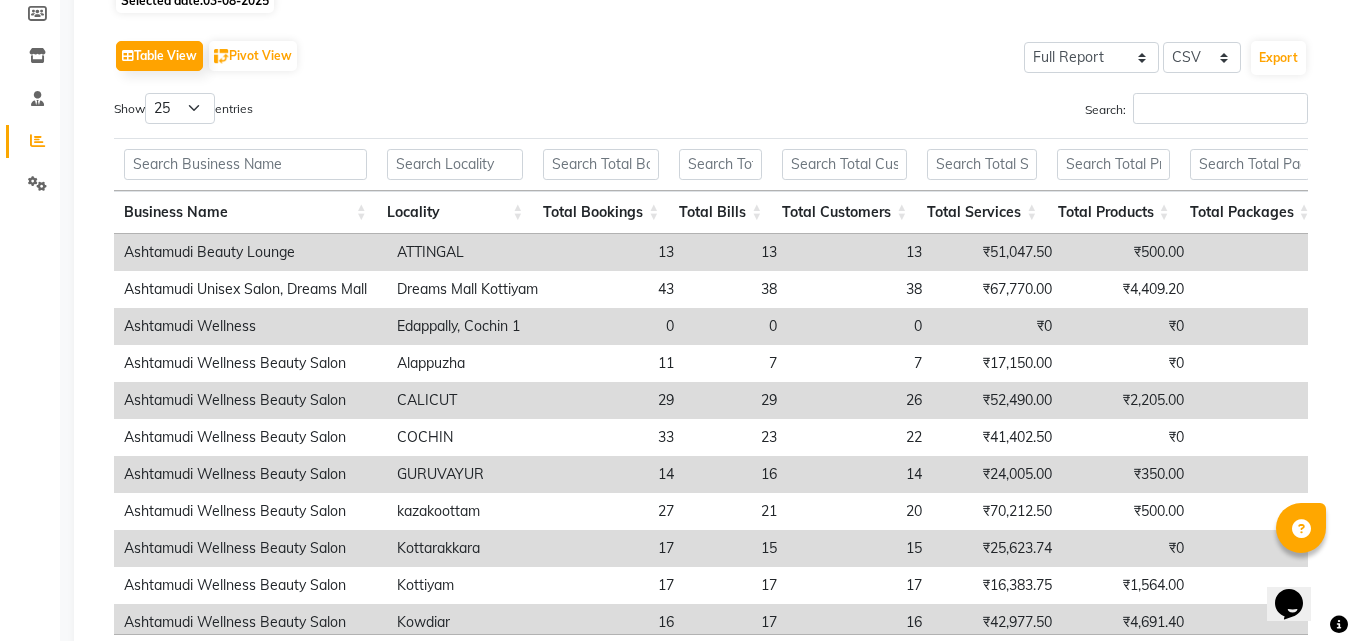 scroll, scrollTop: 400, scrollLeft: 0, axis: vertical 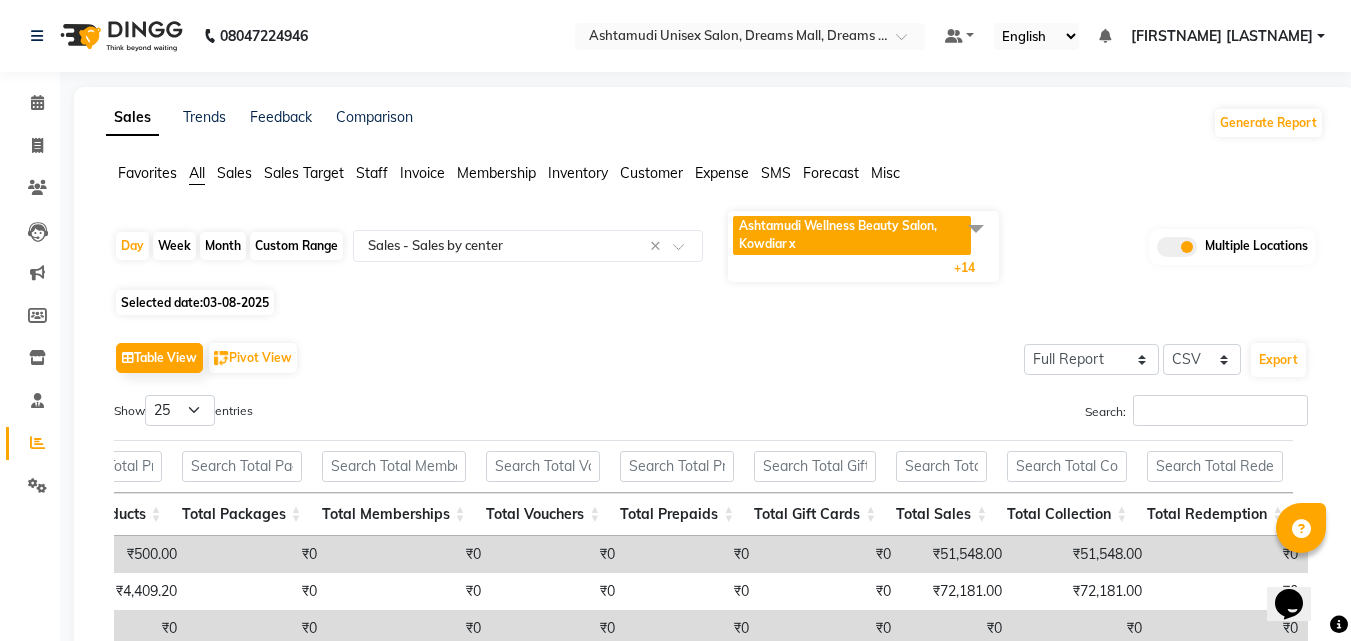 click on "[FIRSTNAME] [LASTNAME]" at bounding box center [1222, 36] 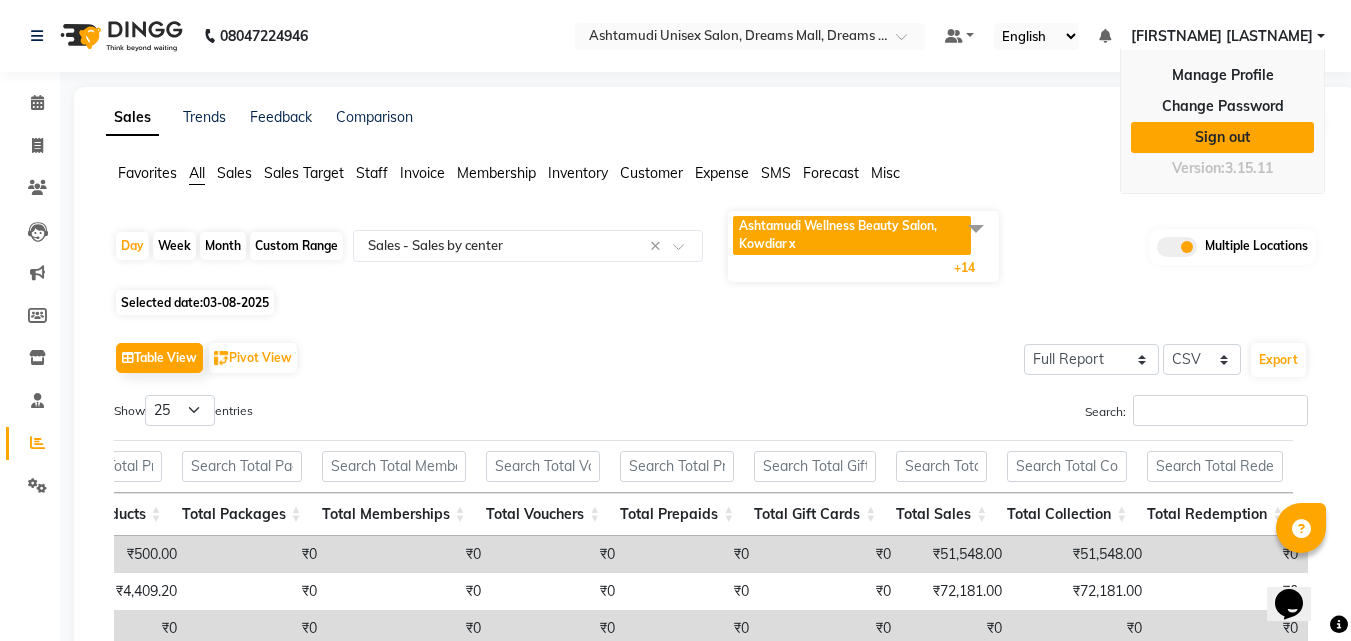 click on "Sign out" at bounding box center (1222, 137) 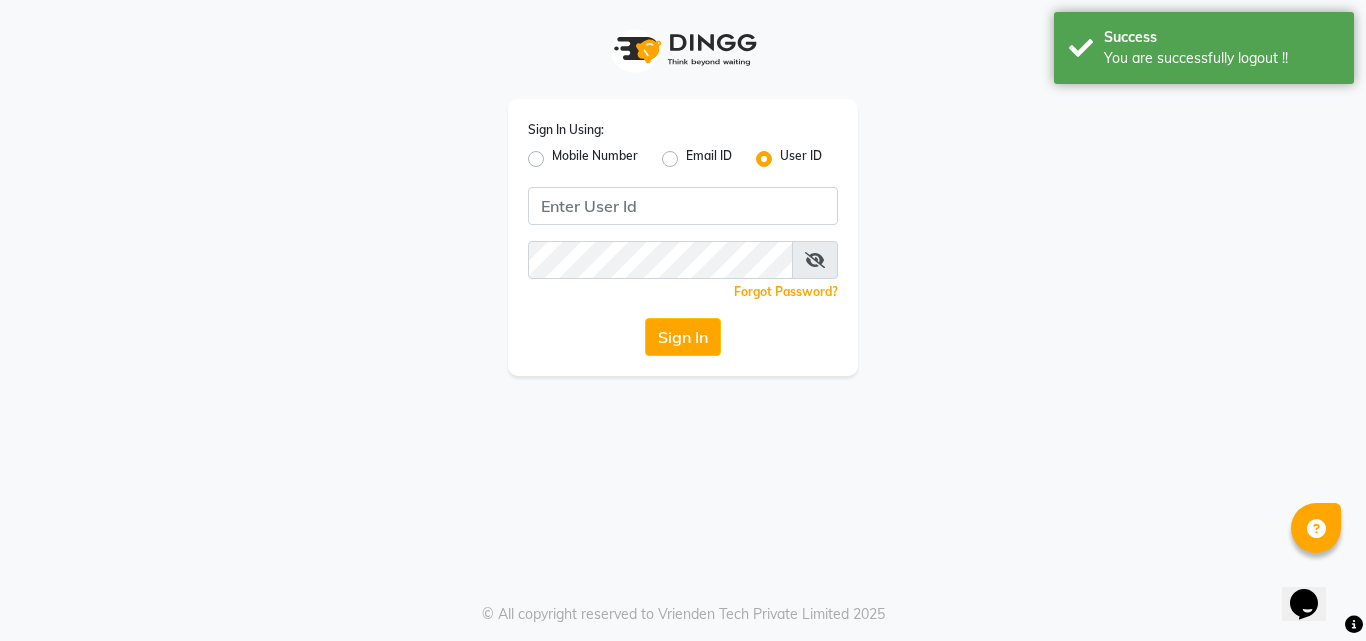 click on "Mobile Number" 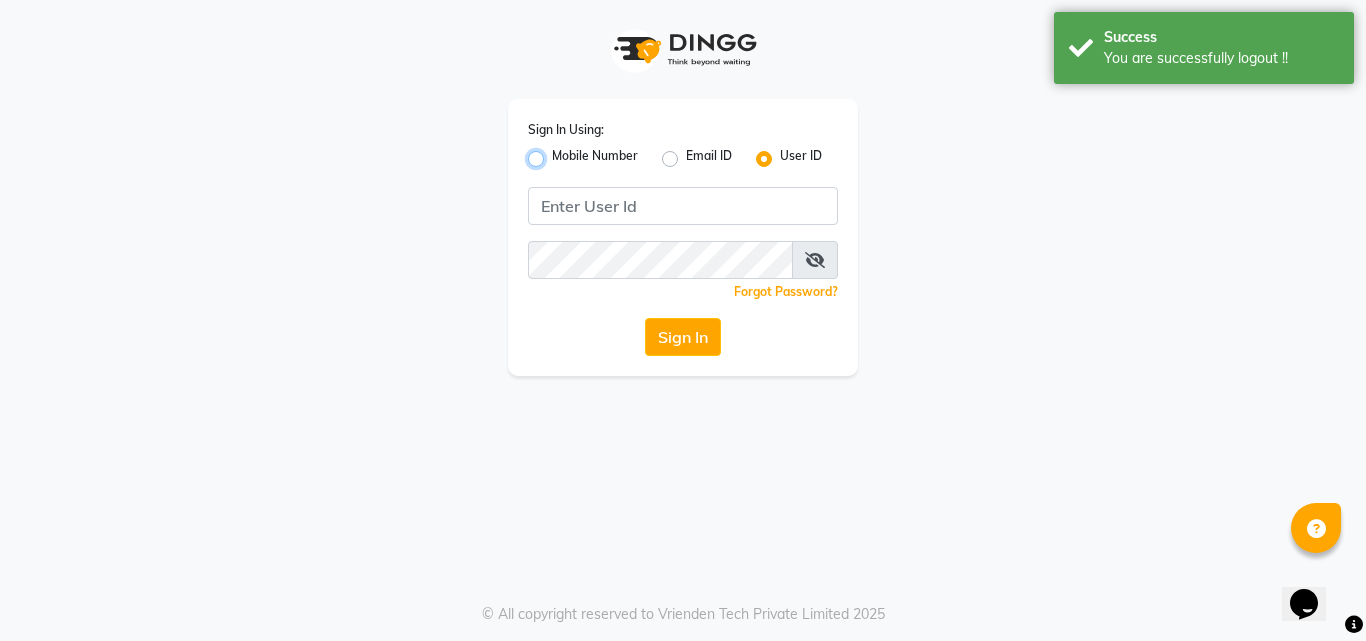 click on "Mobile Number" at bounding box center (558, 153) 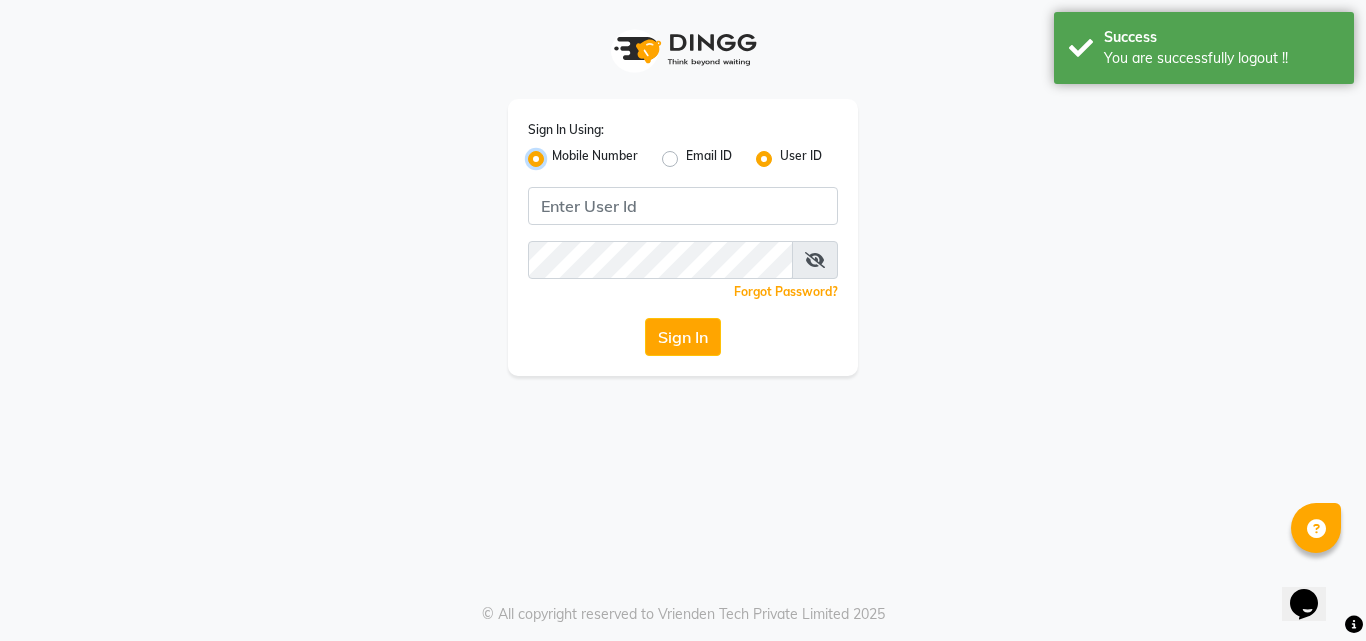 radio on "false" 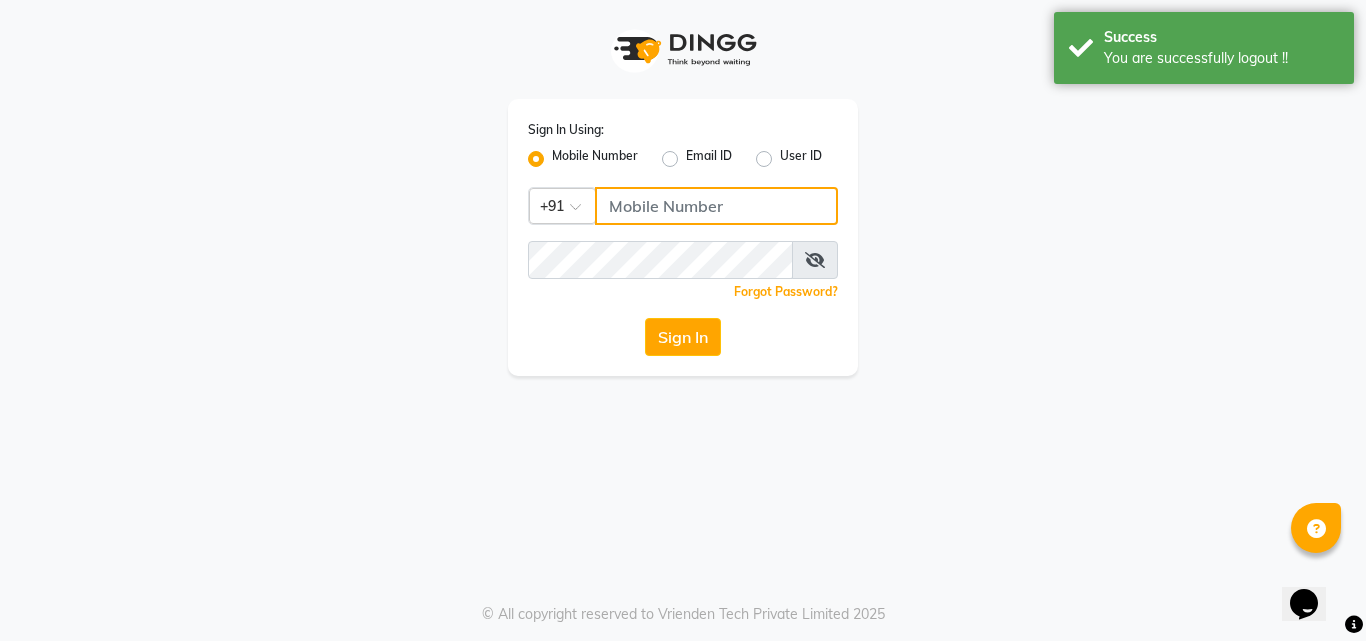 click 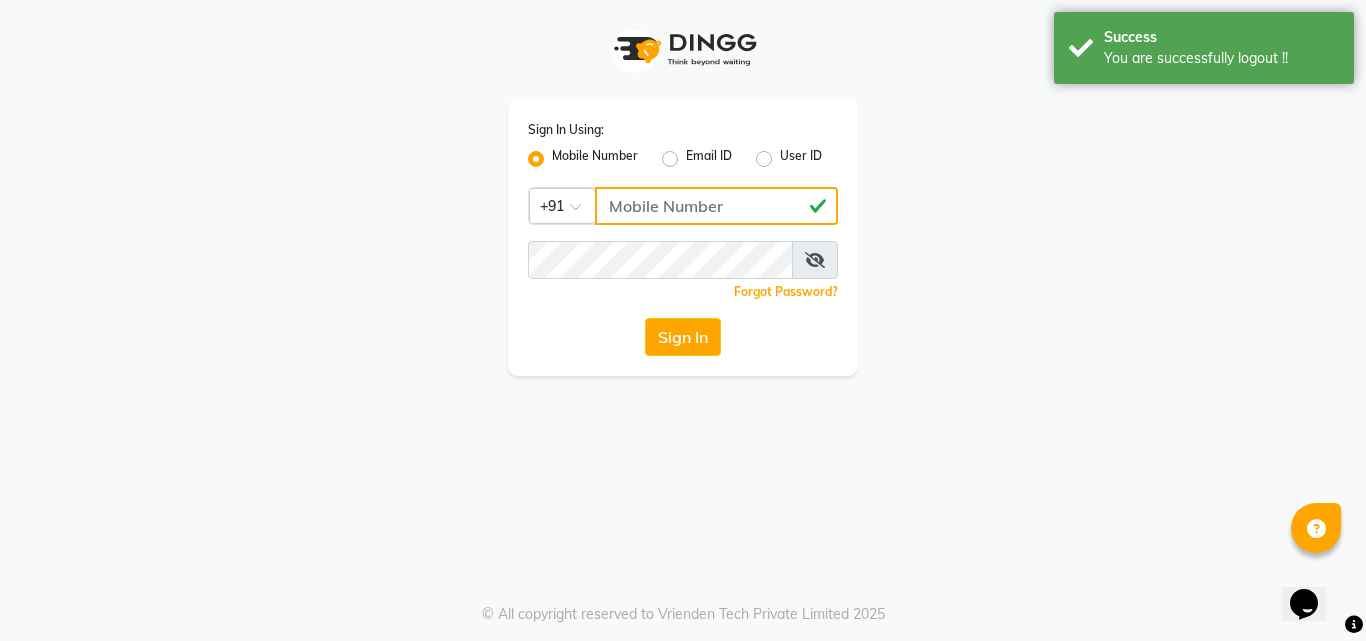 type on "[PHONE]" 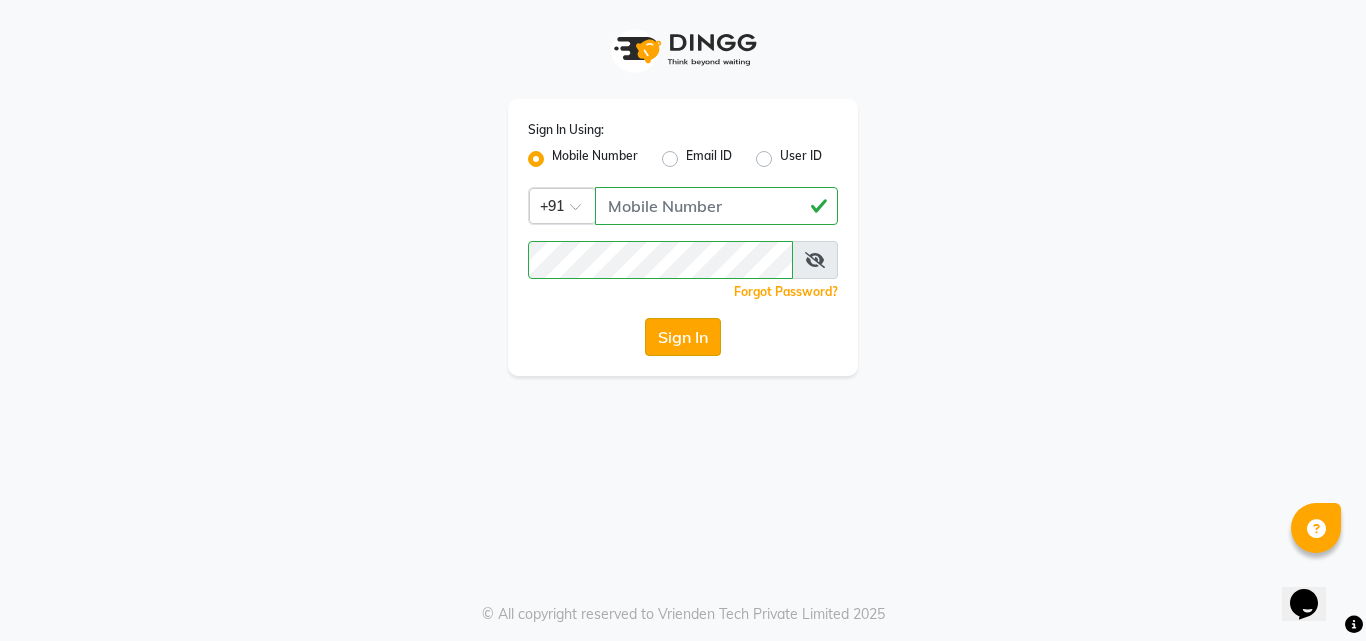 click on "Sign In" 